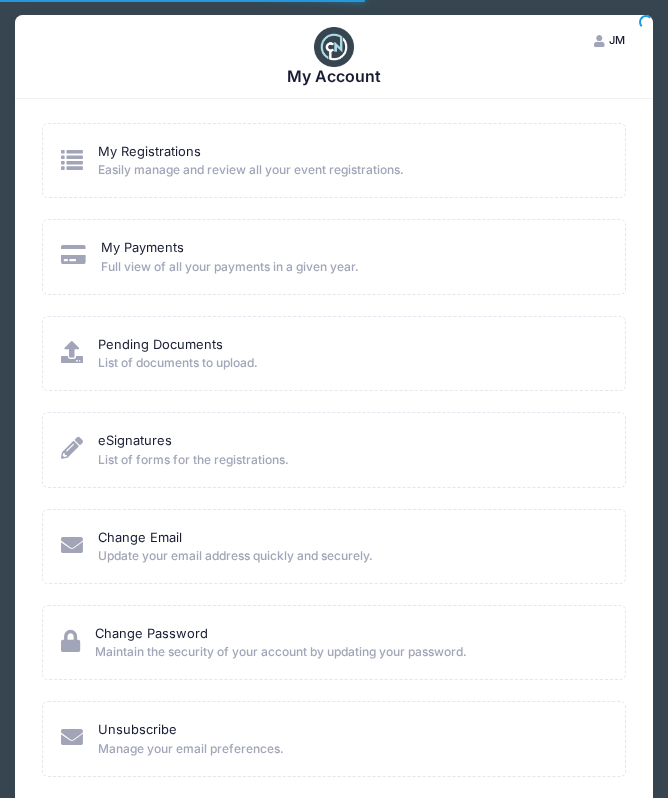 scroll, scrollTop: 0, scrollLeft: 0, axis: both 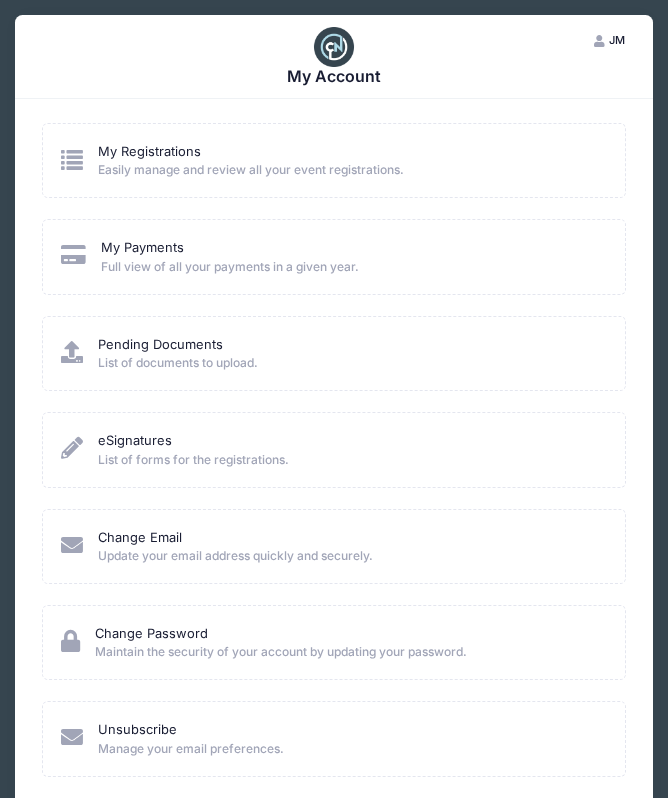 click on "Easily manage and review all your event registrations." at bounding box center (251, 170) 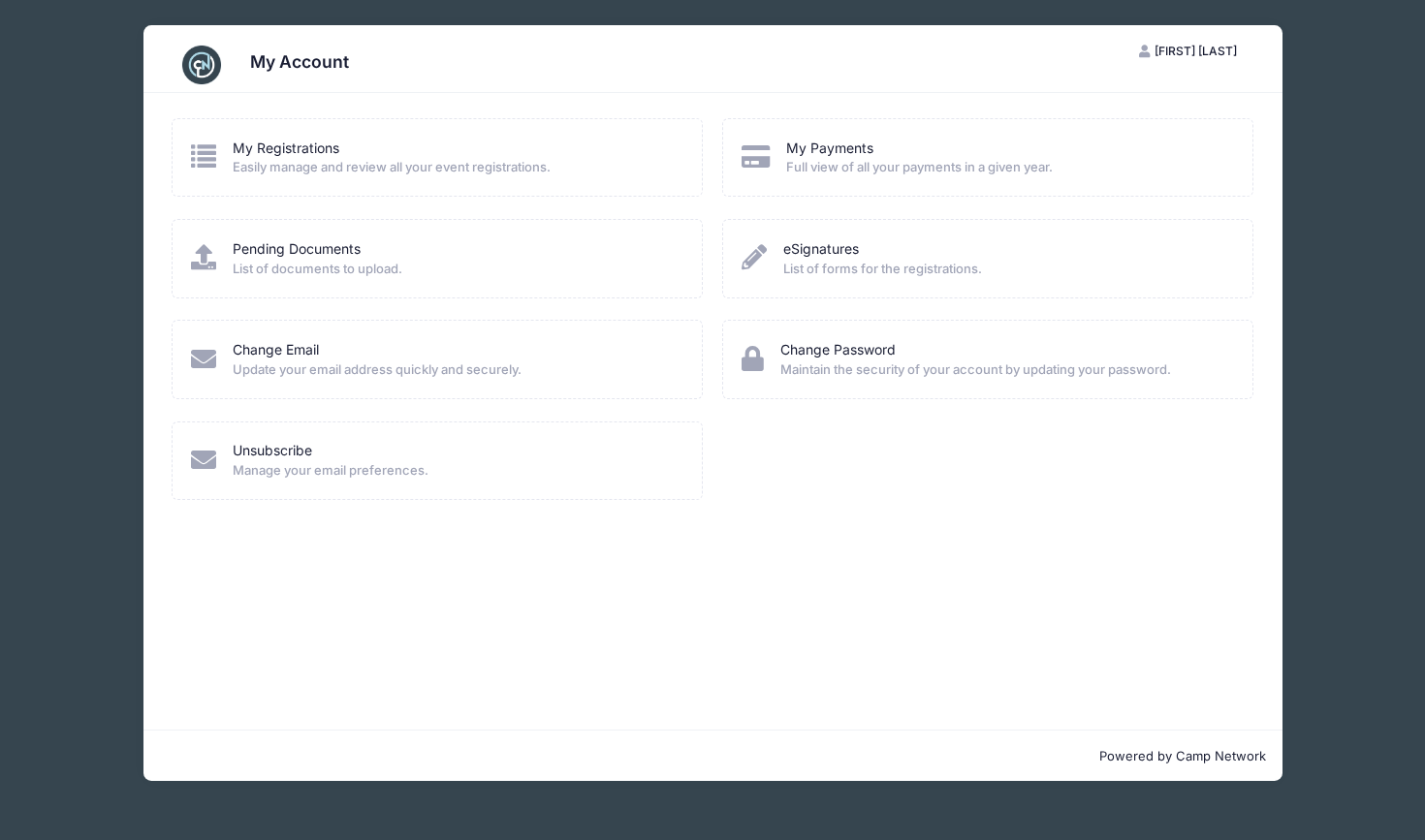 click on "My Registrations Easily manage and review all your event registrations." at bounding box center (437, 157) 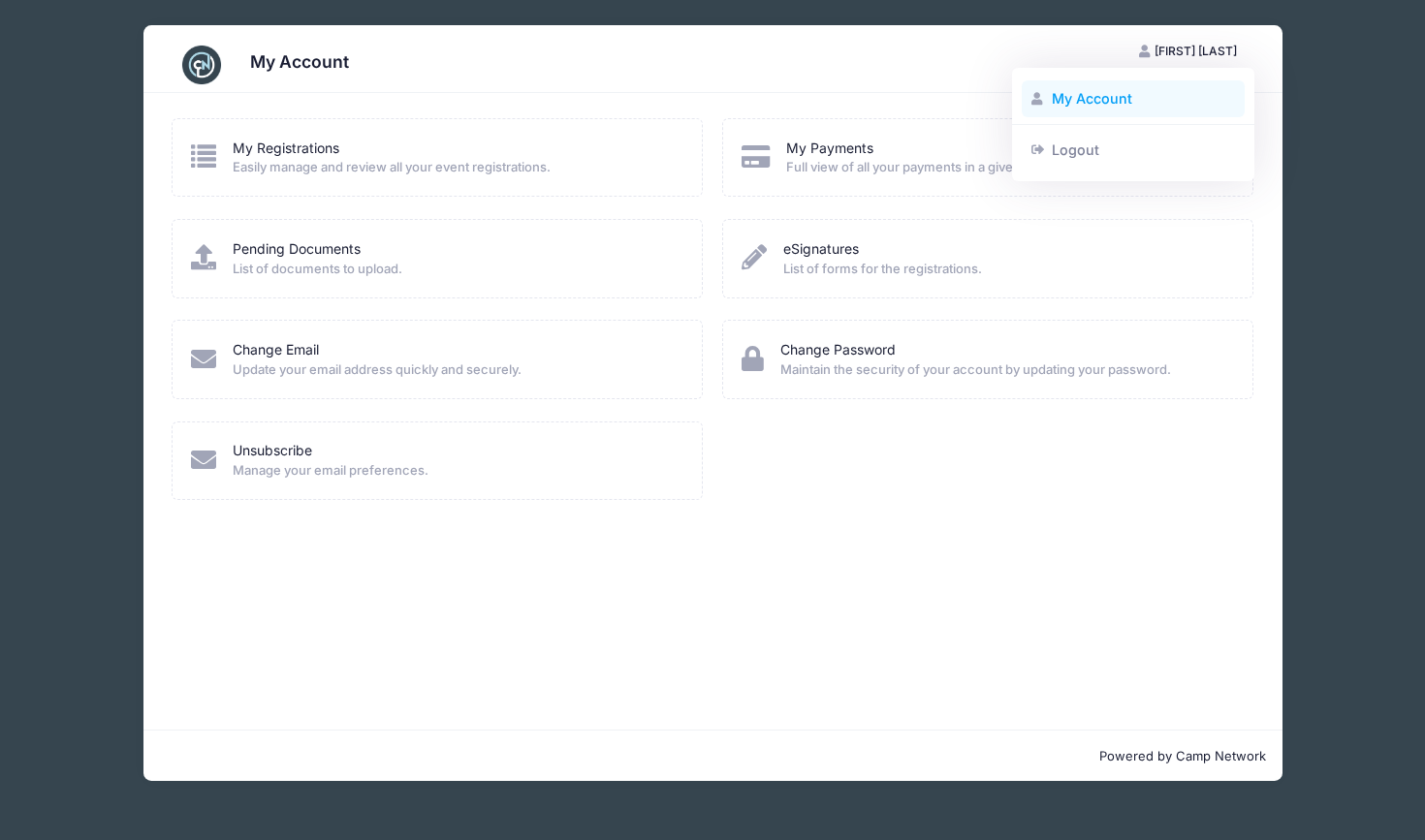 click on "My Account" at bounding box center (1133, 99) 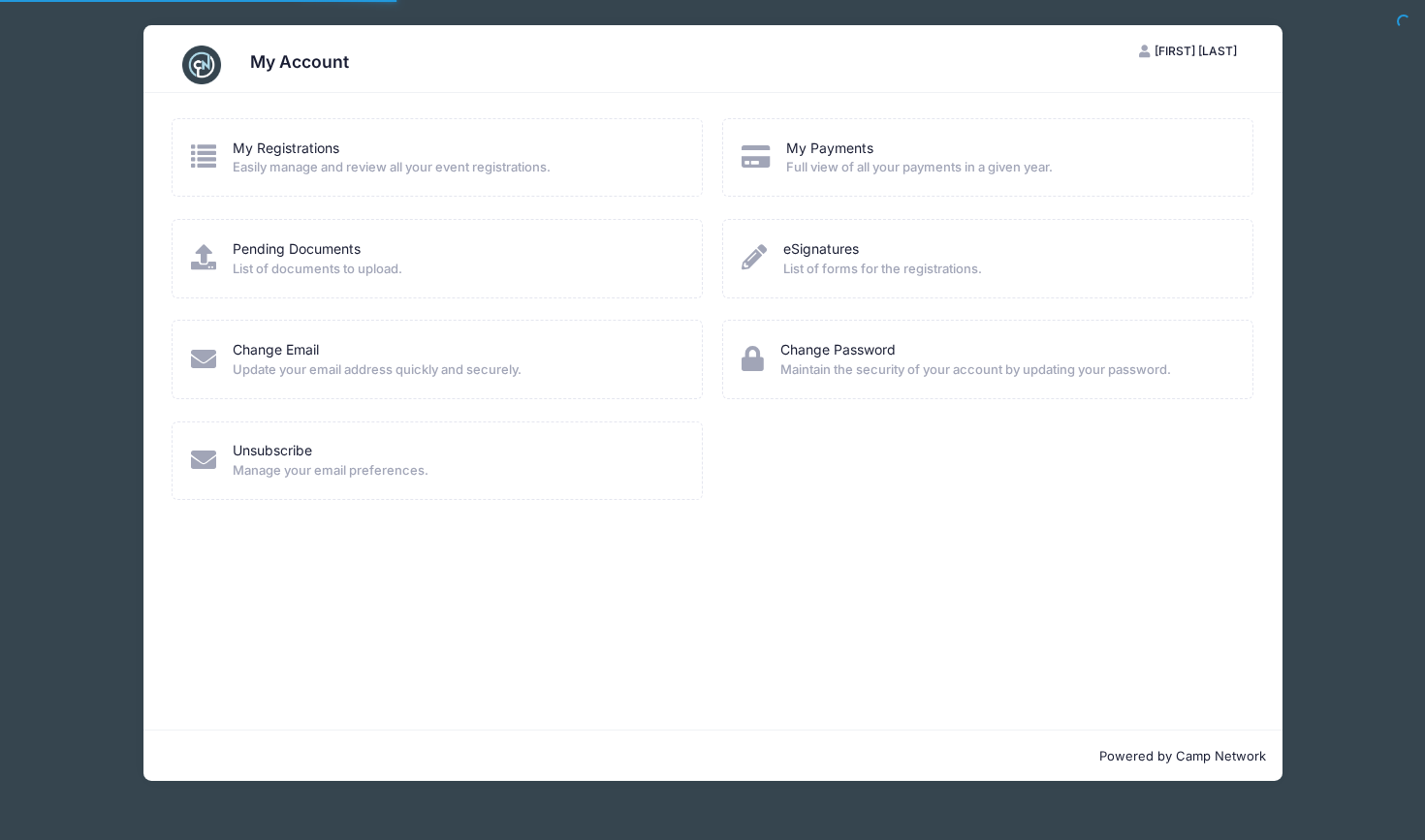 scroll, scrollTop: 0, scrollLeft: 0, axis: both 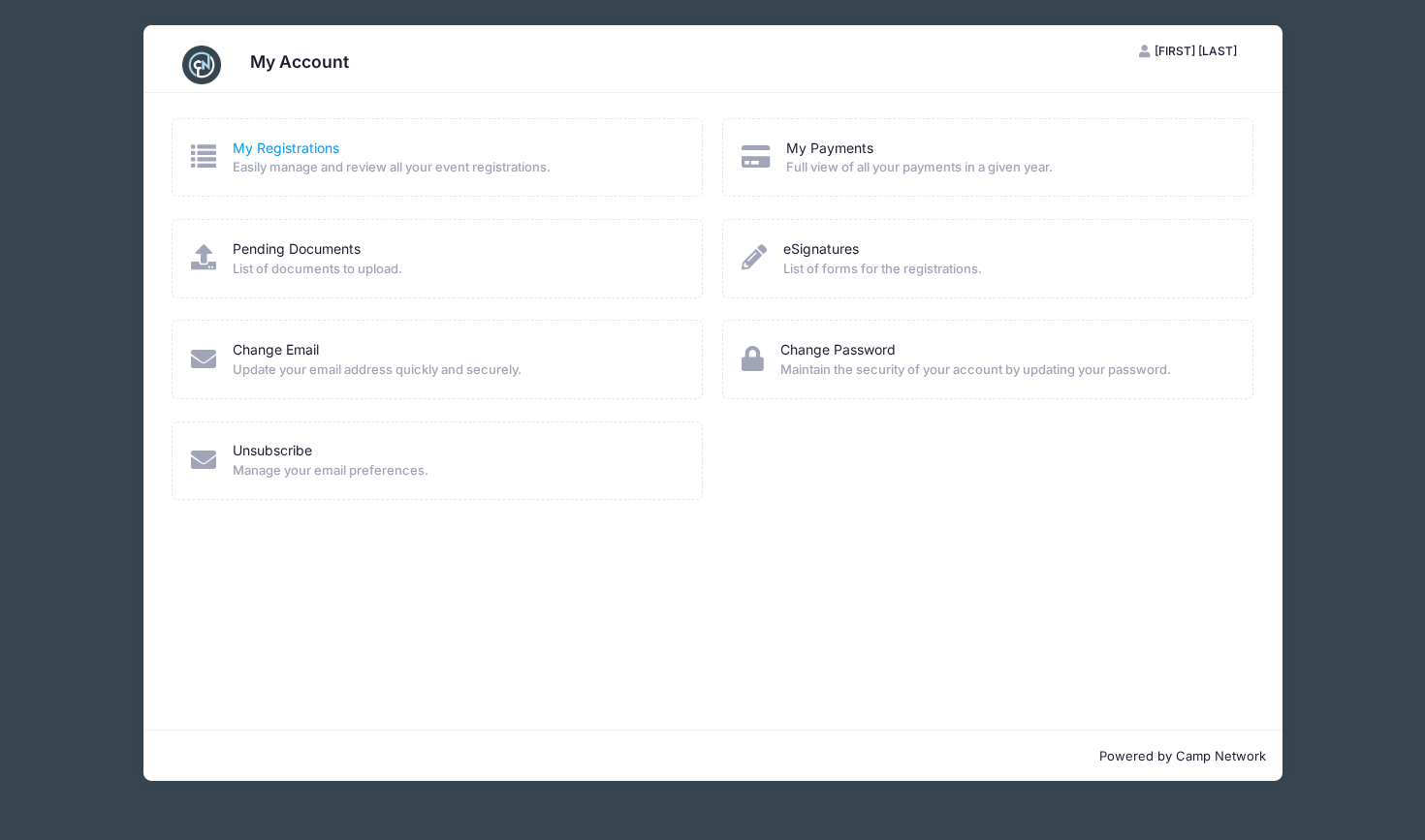 click on "My Registrations" at bounding box center [286, 147] 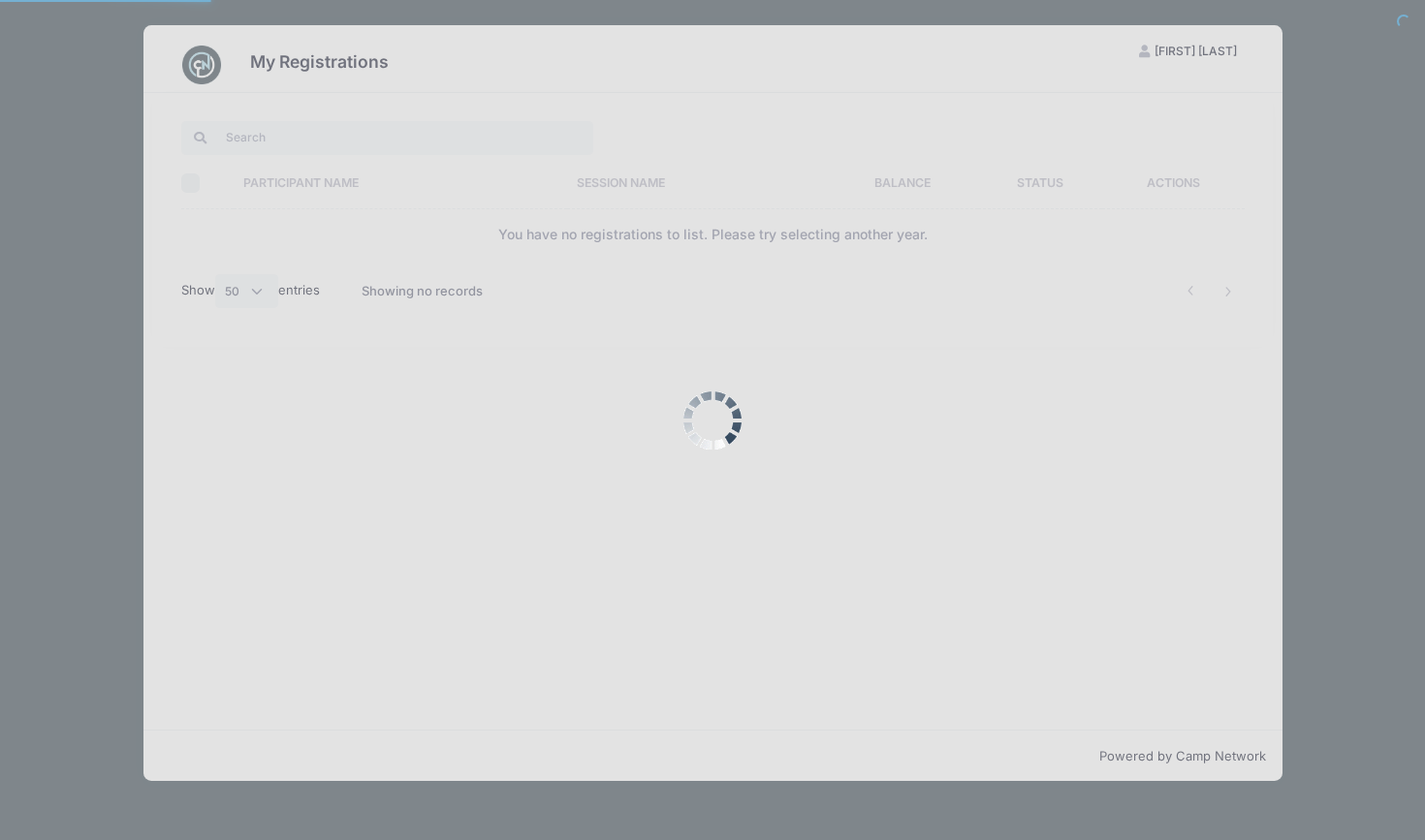 select on "50" 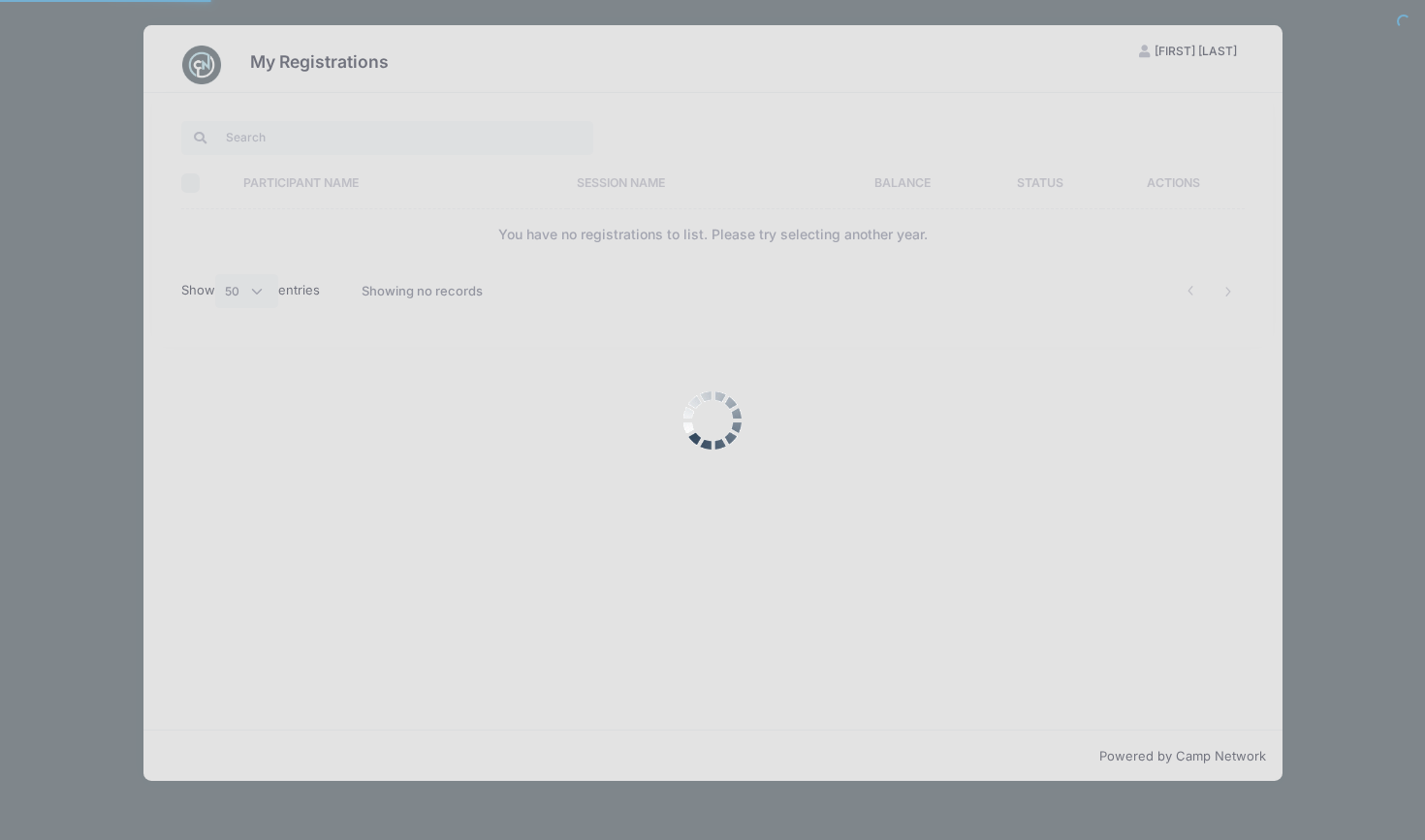 scroll, scrollTop: 0, scrollLeft: 0, axis: both 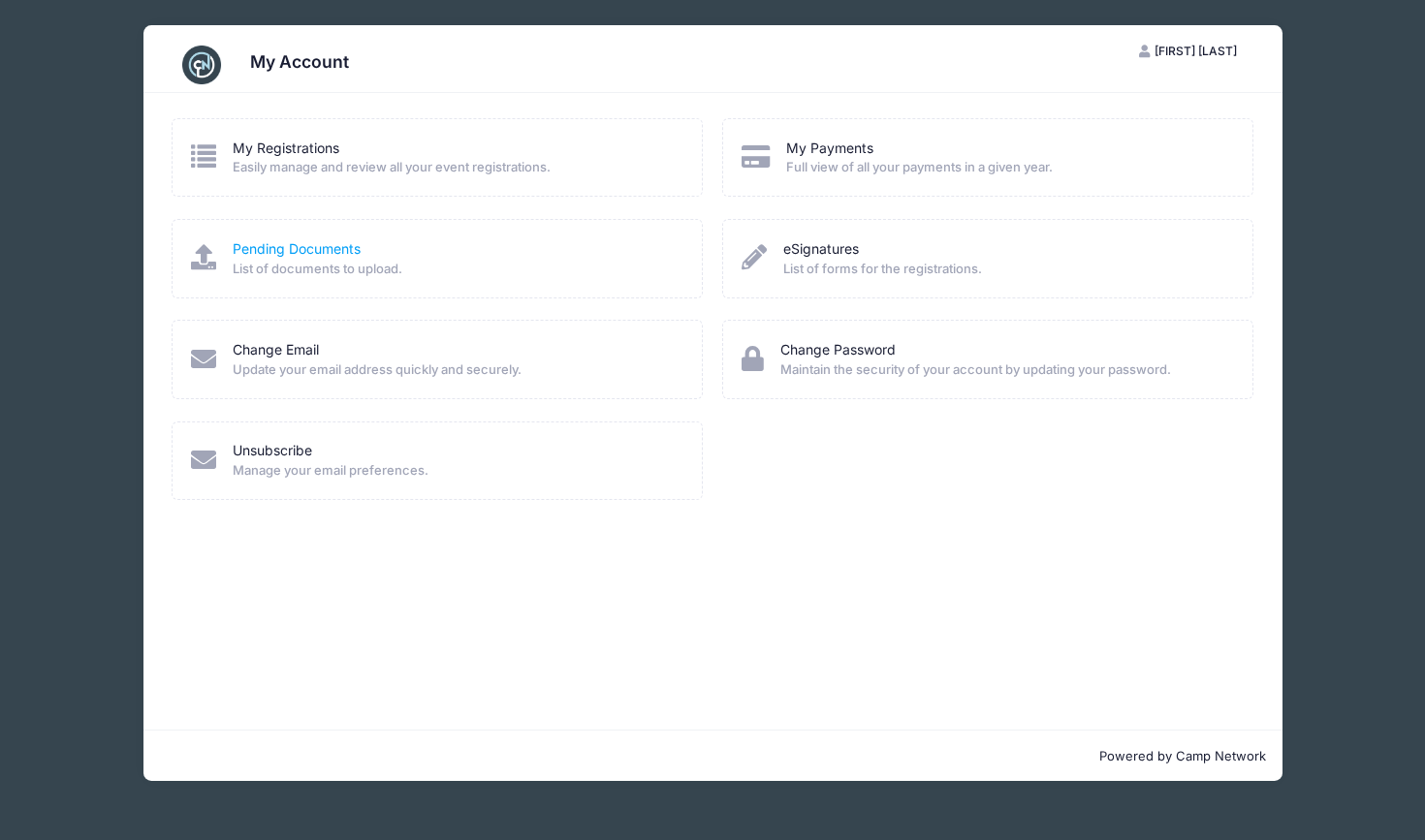click on "Pending Documents" at bounding box center [297, 248] 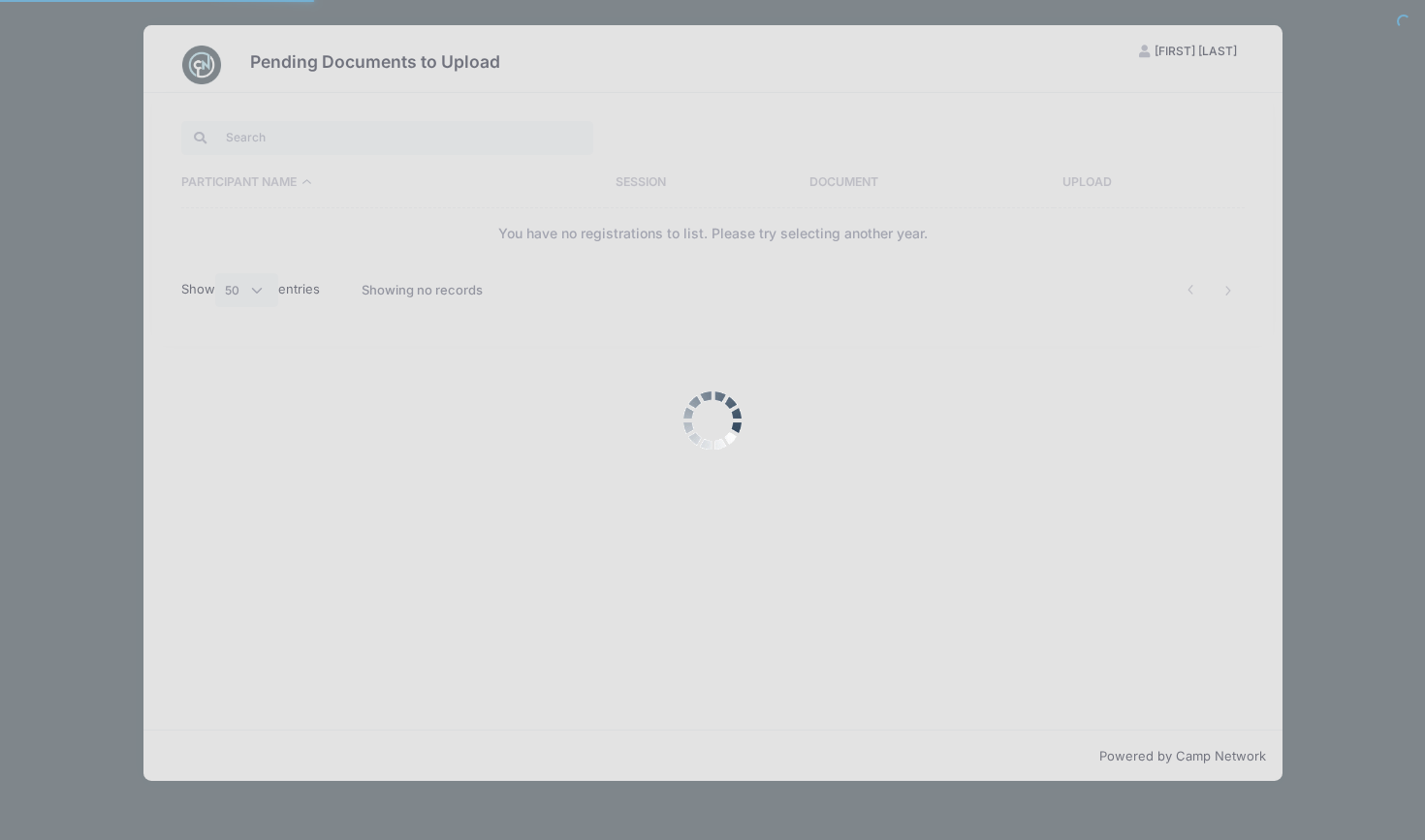 select on "50" 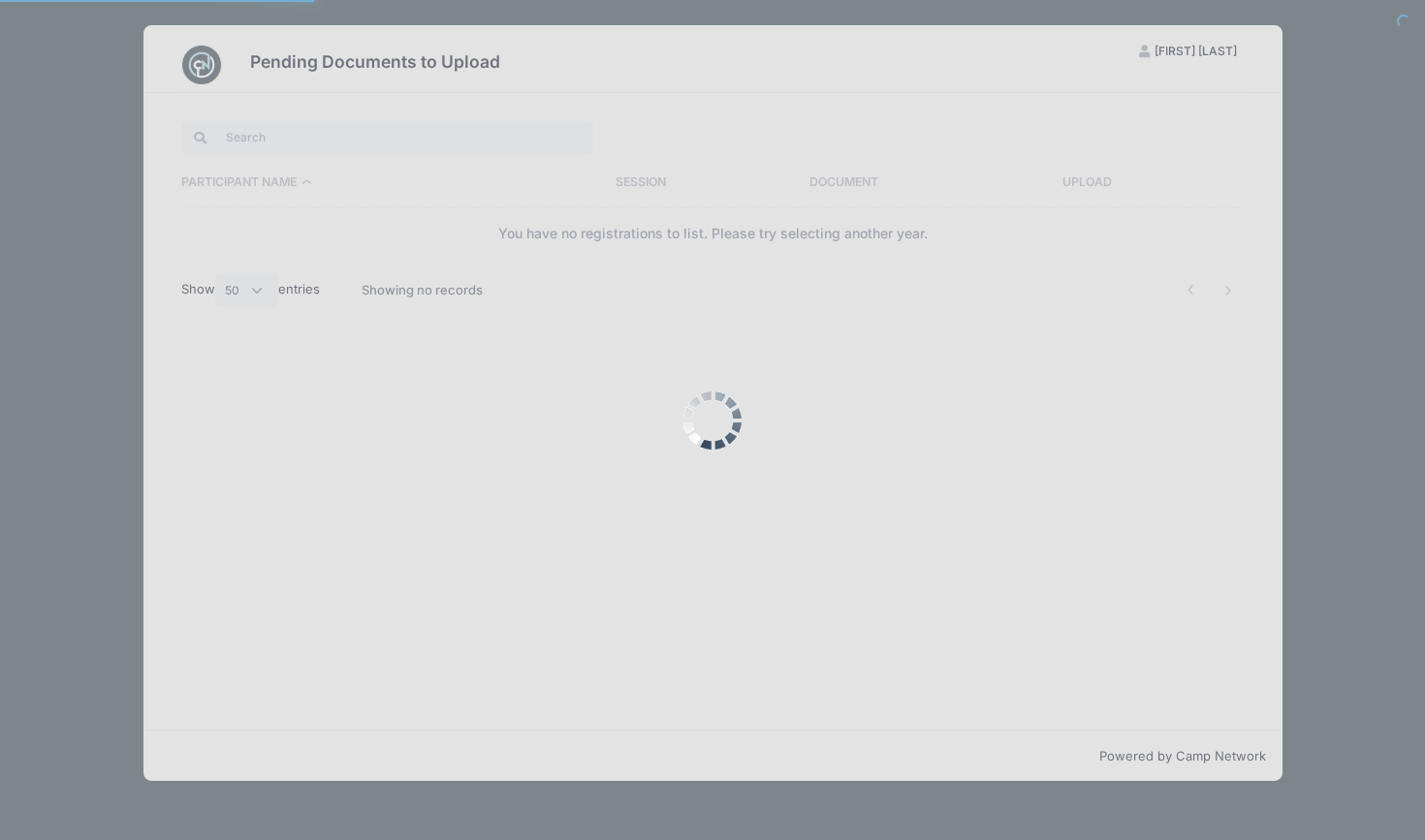 scroll, scrollTop: 0, scrollLeft: 0, axis: both 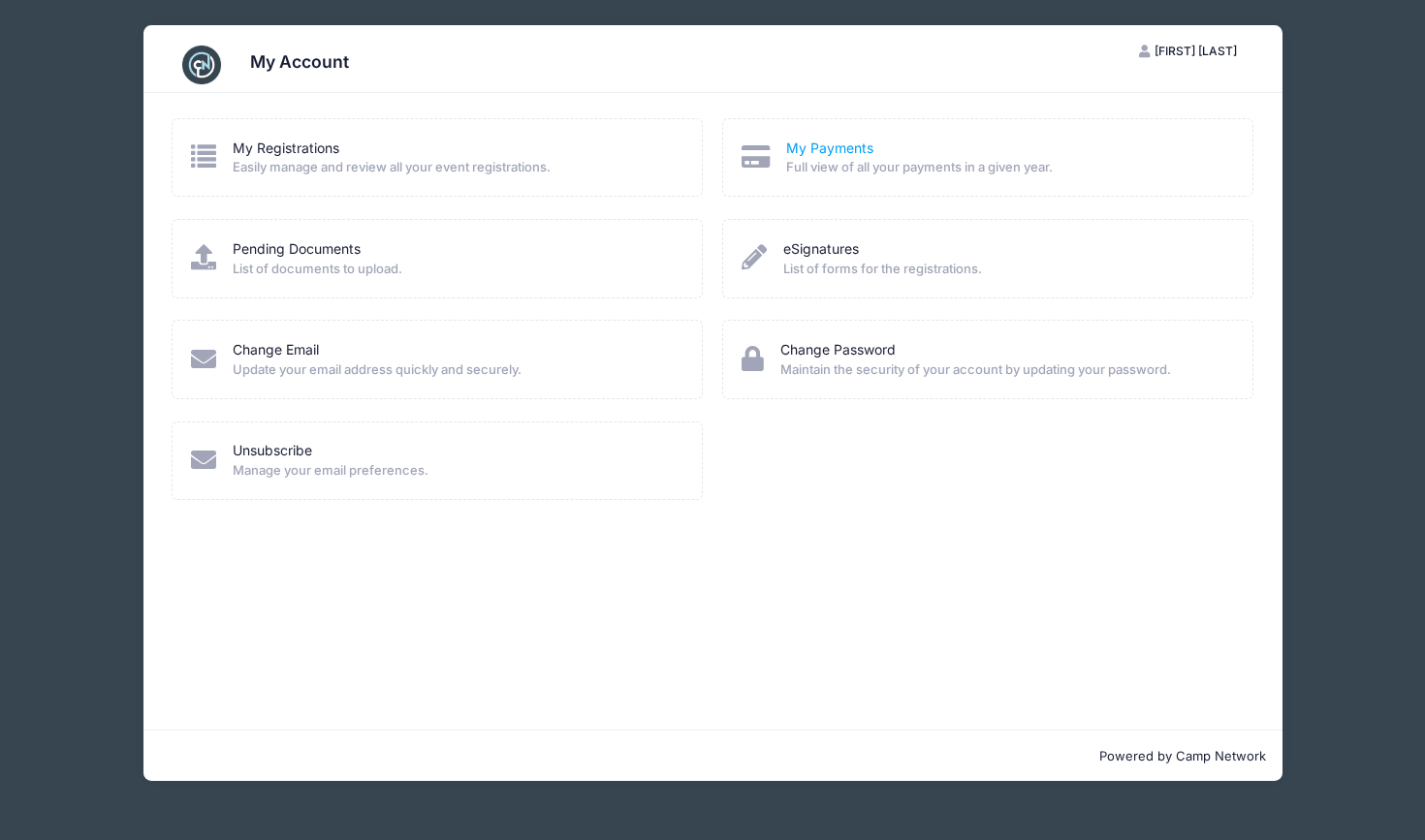 click on "My Payments" at bounding box center [830, 147] 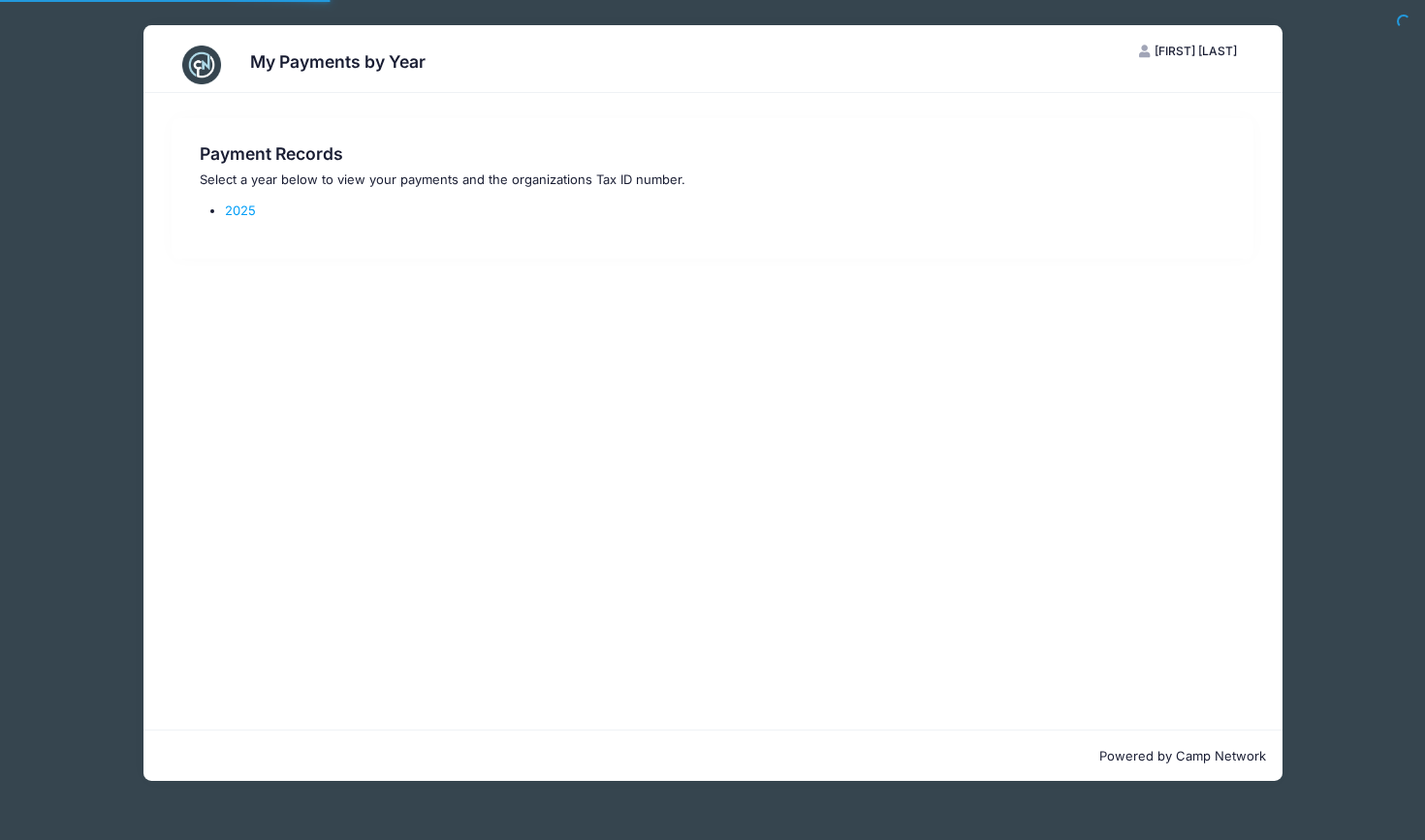 scroll, scrollTop: 0, scrollLeft: 0, axis: both 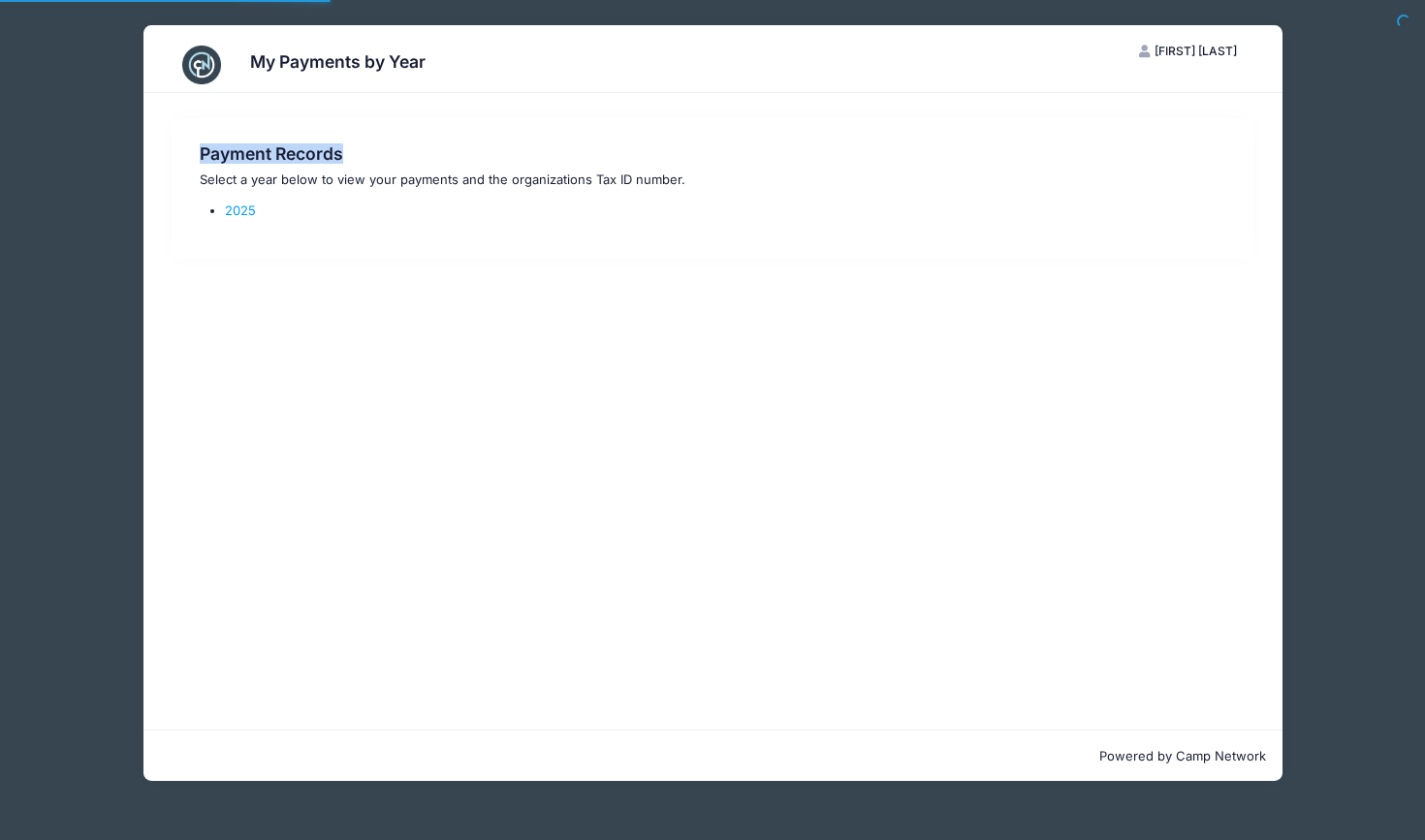 click on "Payment Records
Select a year below to view your payments and the organizations Tax ID number.
2025" at bounding box center (712, 411) 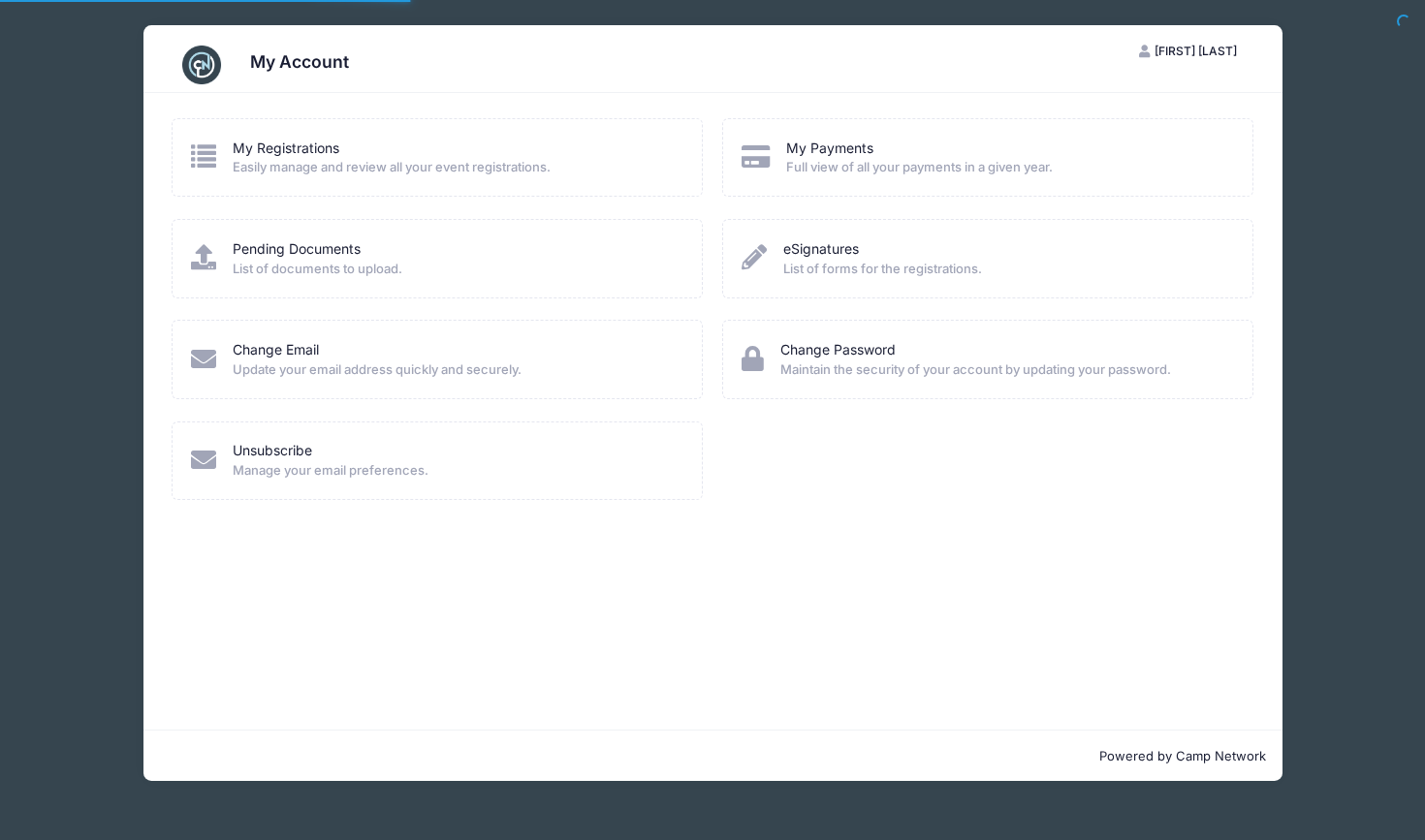 scroll, scrollTop: 0, scrollLeft: 0, axis: both 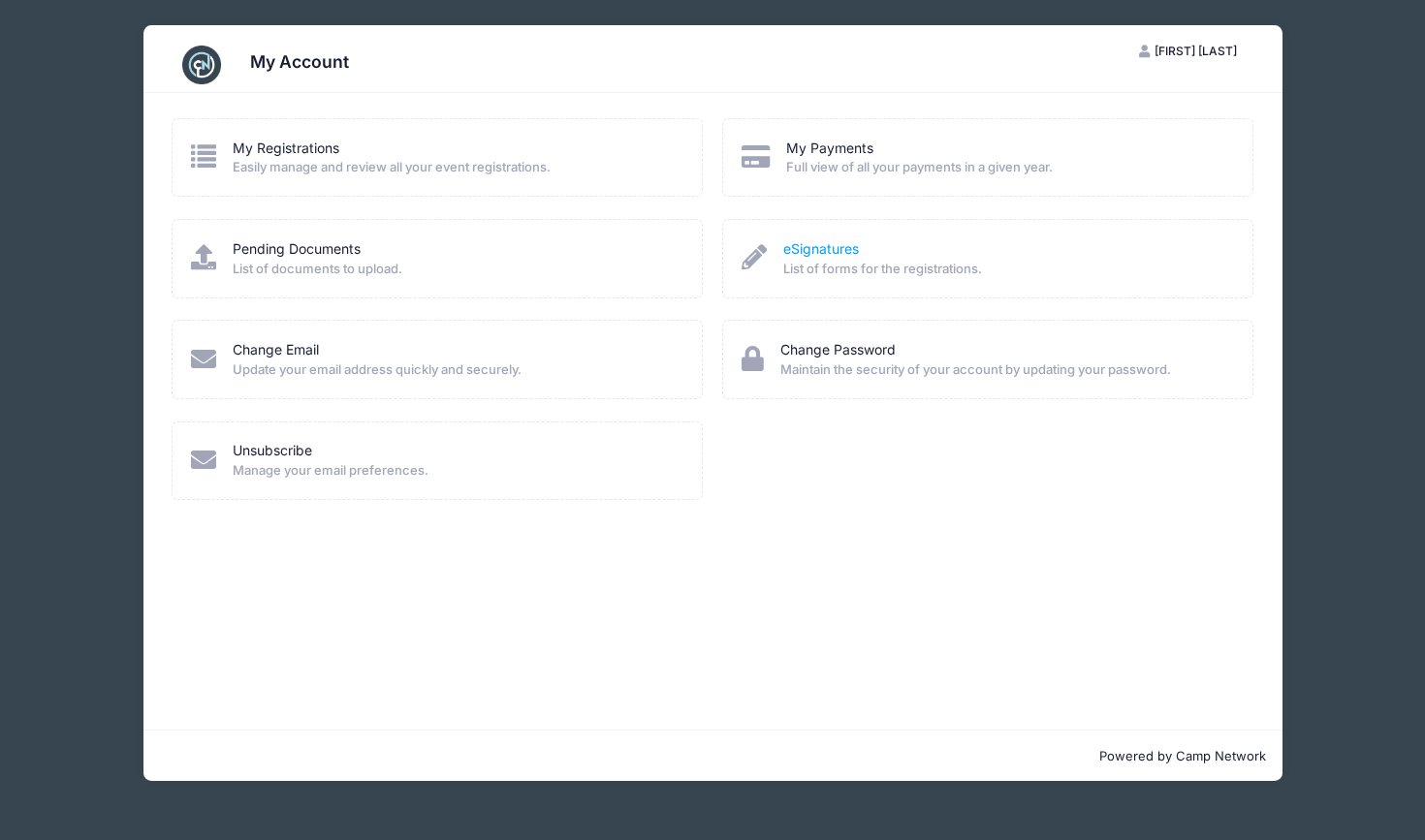 click on "eSignatures" at bounding box center [821, 248] 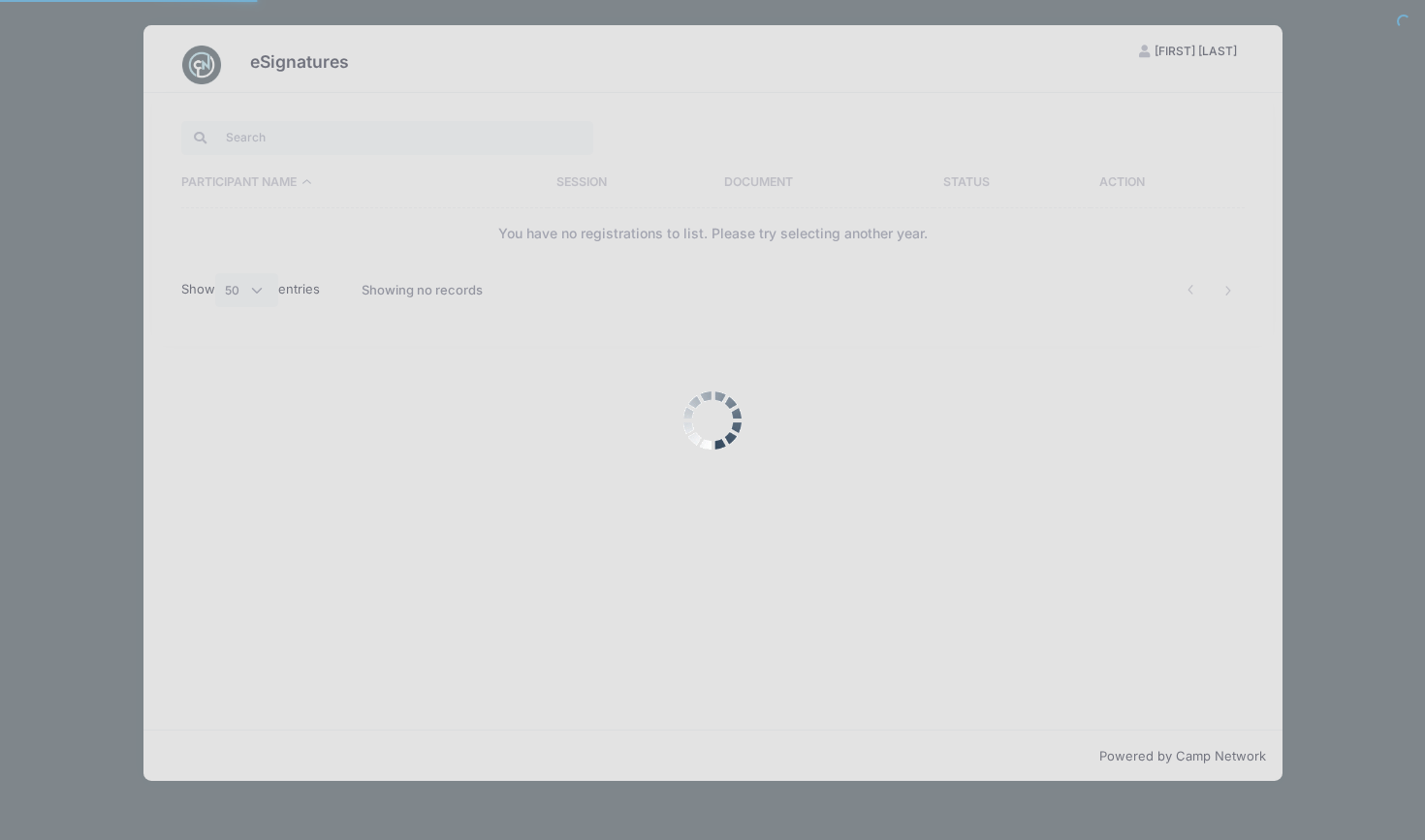 select on "50" 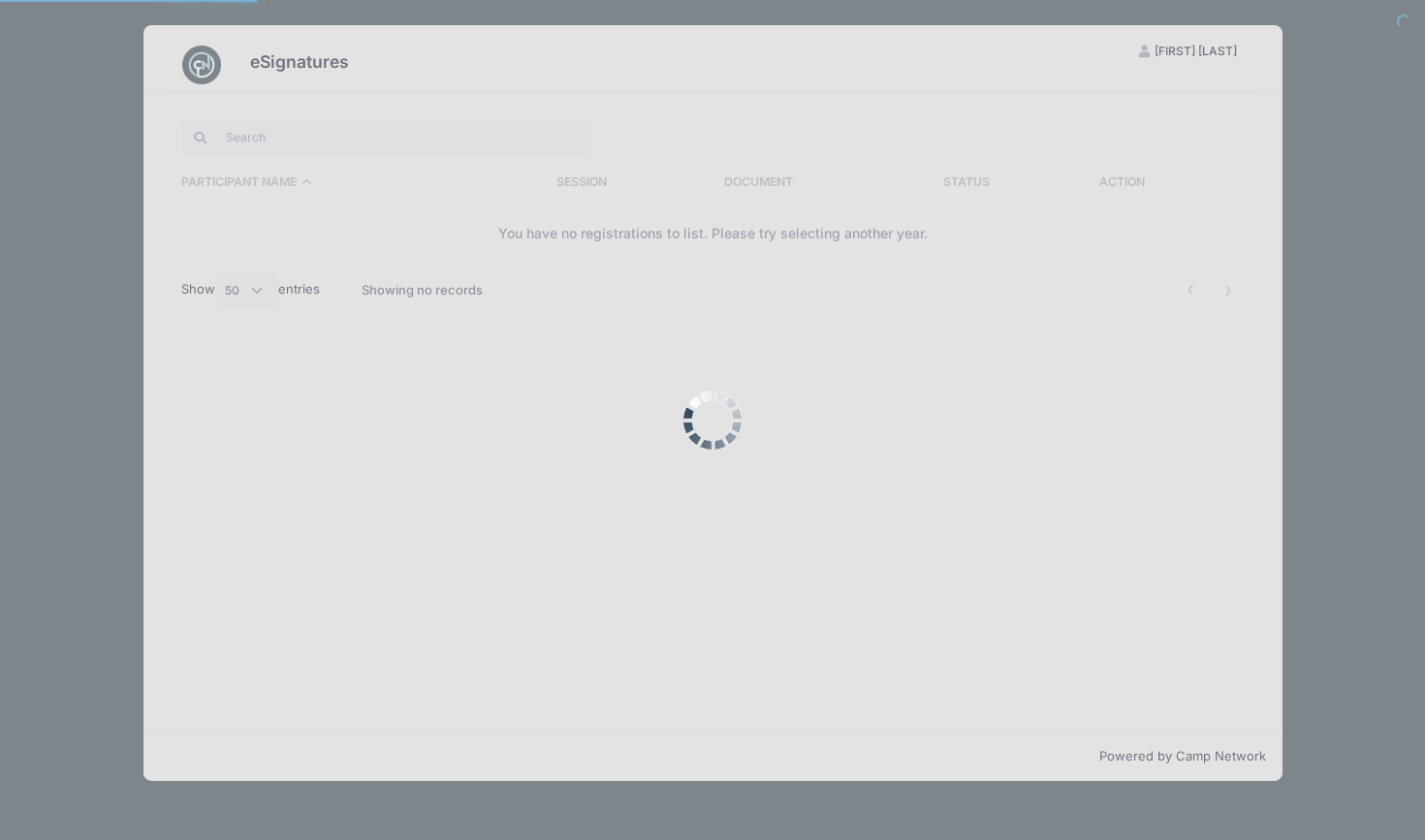 scroll, scrollTop: 0, scrollLeft: 0, axis: both 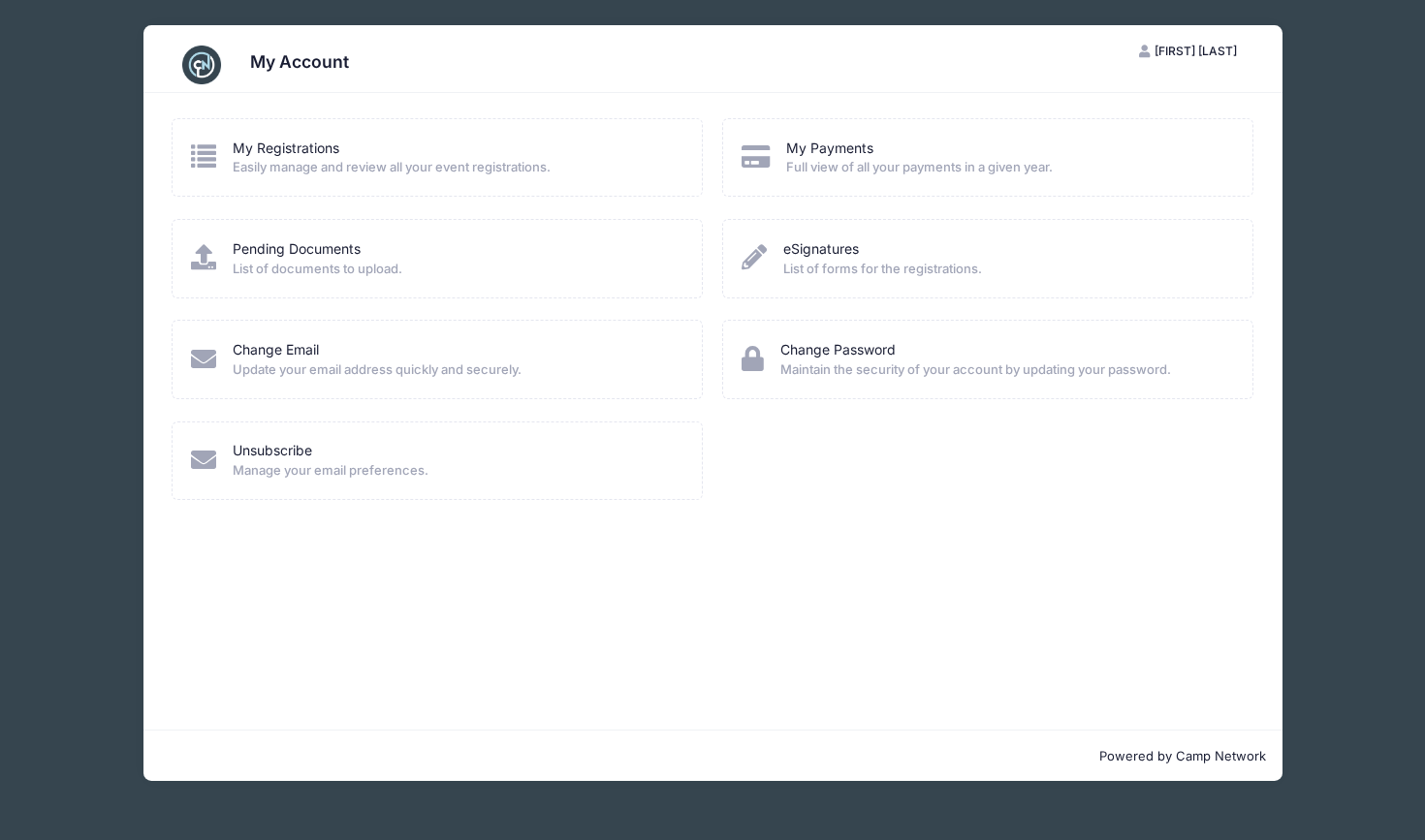 click on "Easily manage and review all your event registrations." at bounding box center (392, 168) 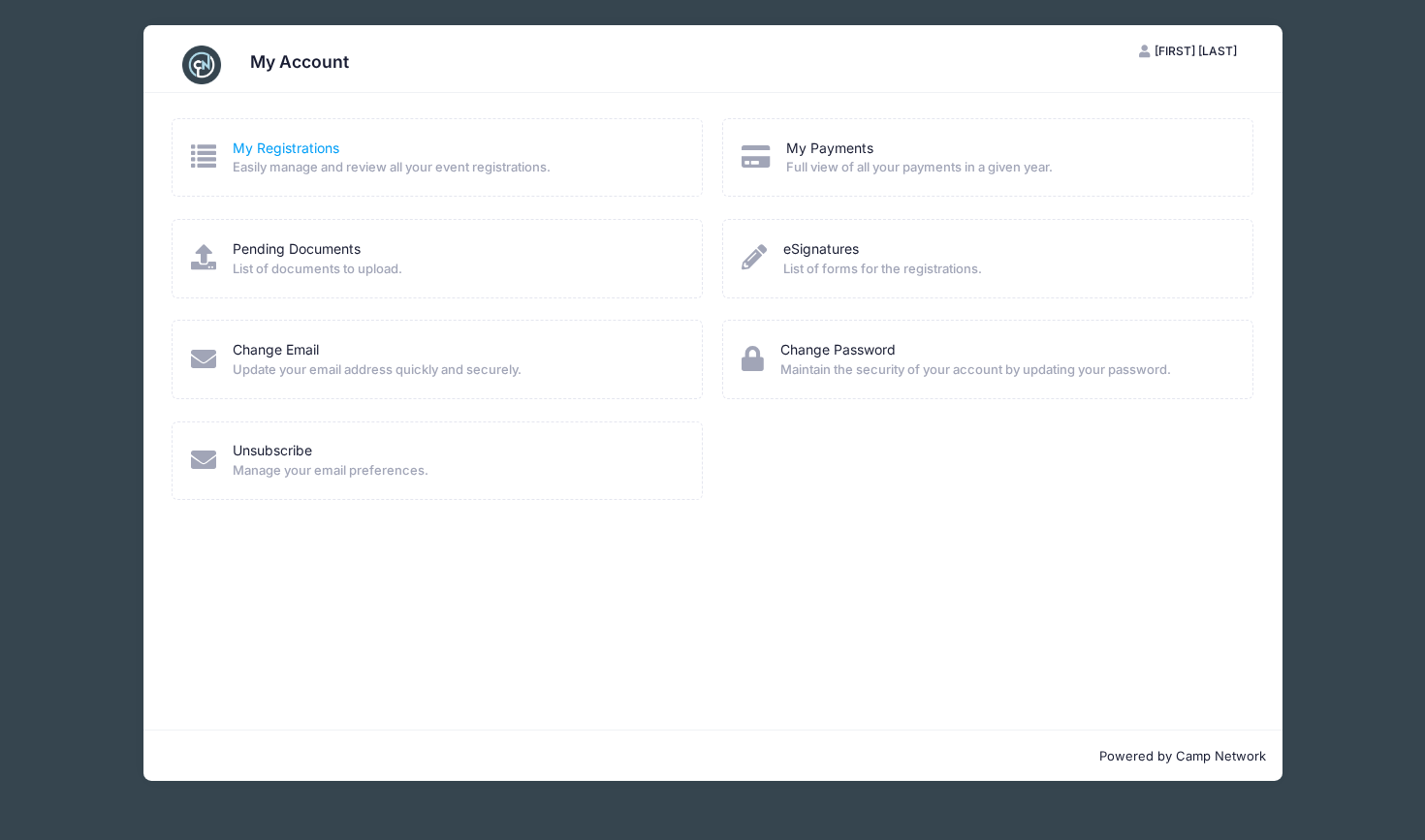 click on "My Registrations" at bounding box center (286, 147) 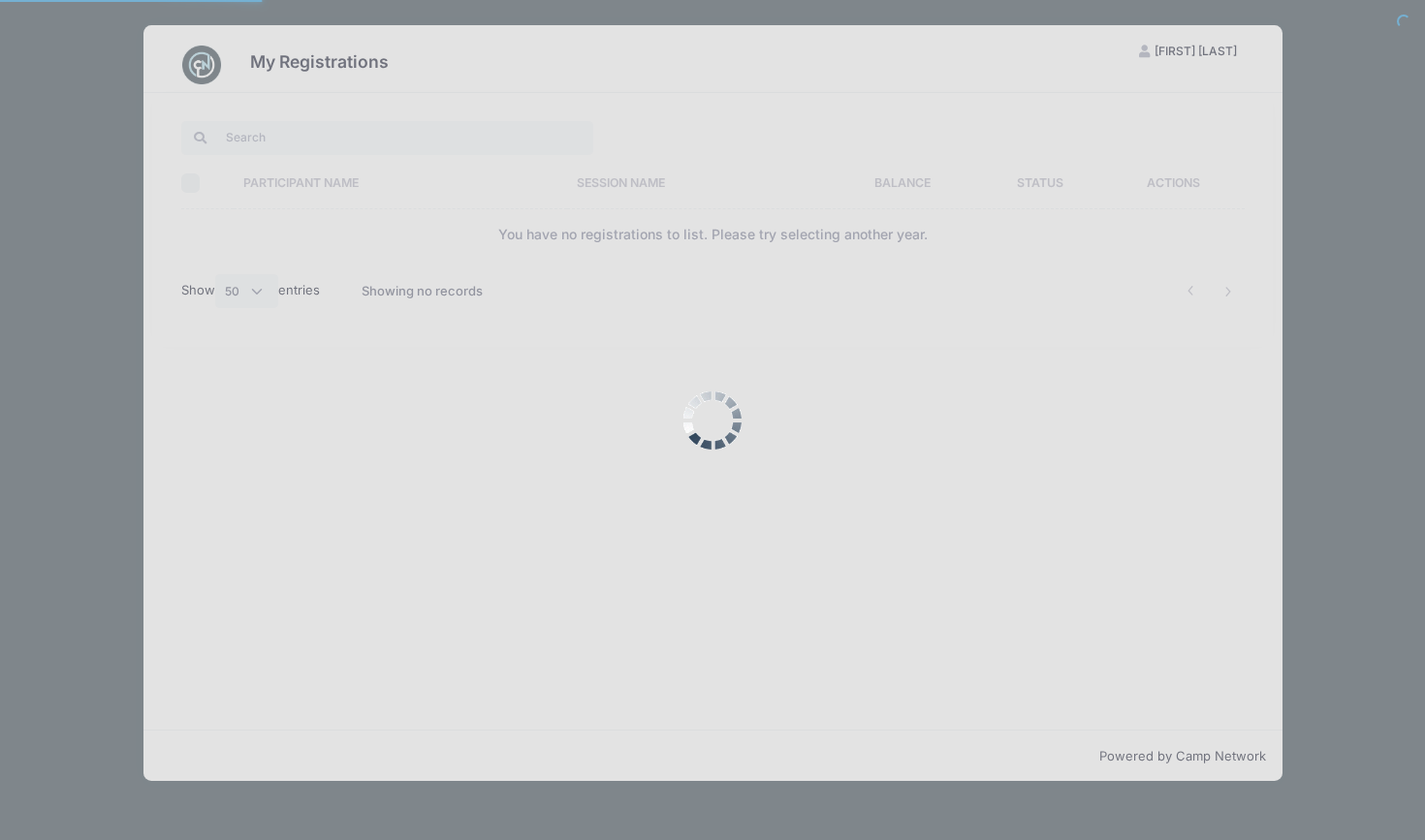 select on "50" 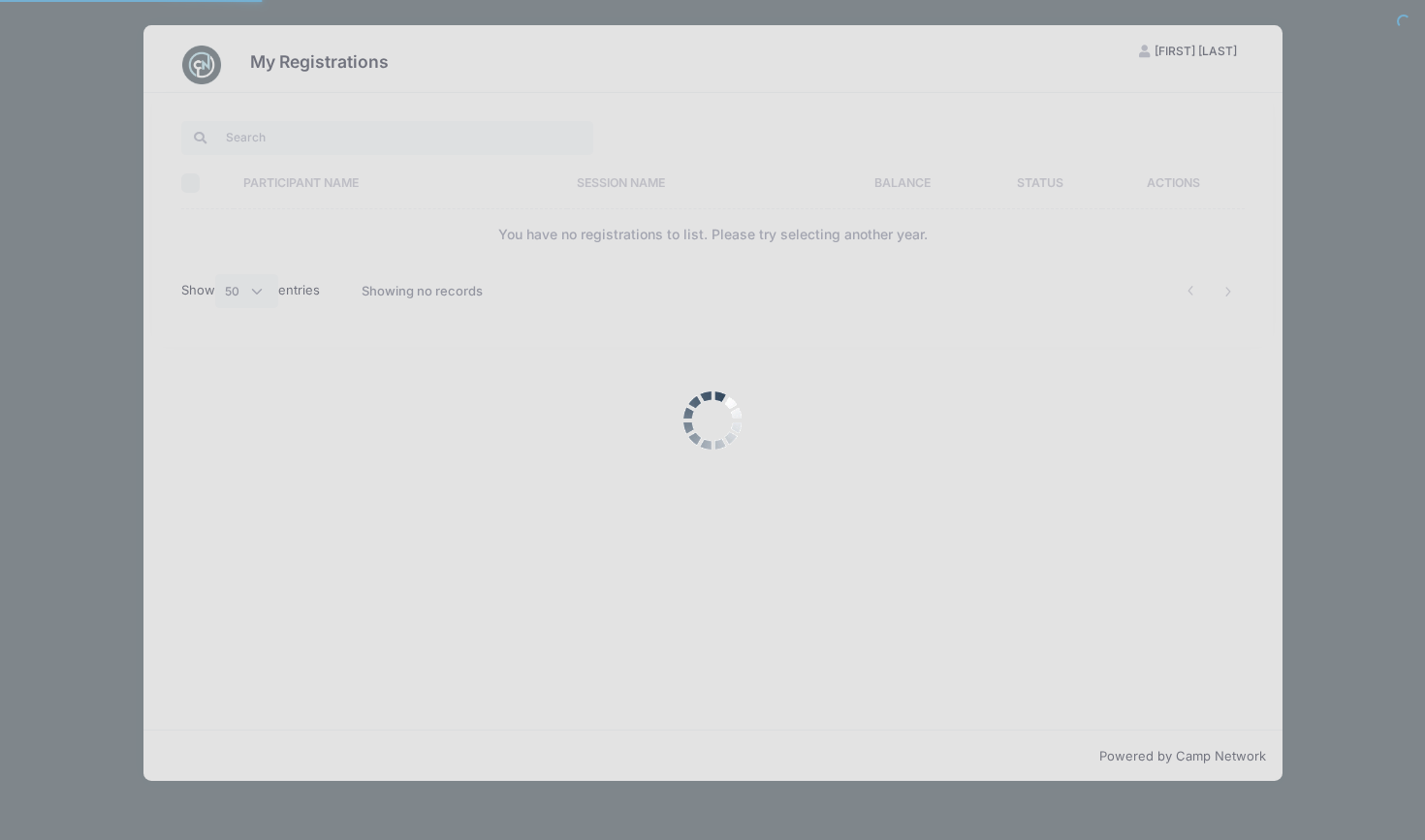 scroll, scrollTop: 0, scrollLeft: 0, axis: both 